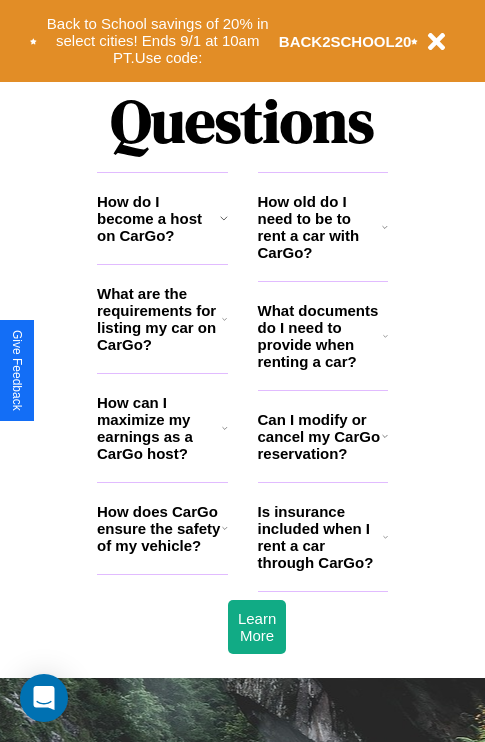 scroll, scrollTop: 2423, scrollLeft: 0, axis: vertical 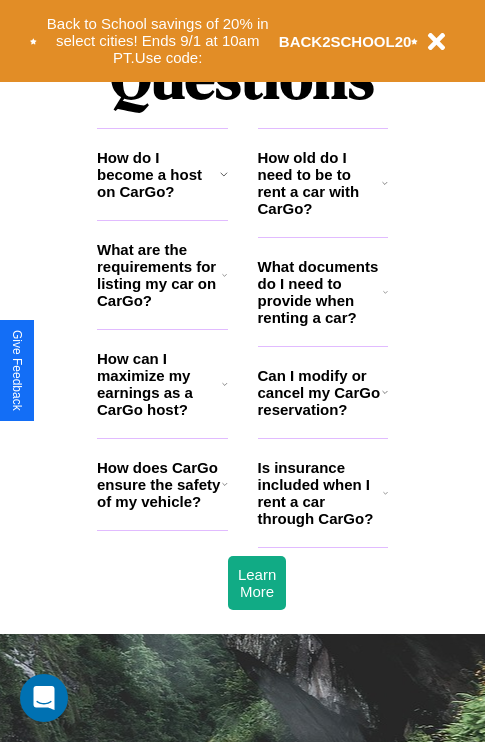 click on "Is insurance included when I rent a car through CarGo?" at bounding box center (320, 493) 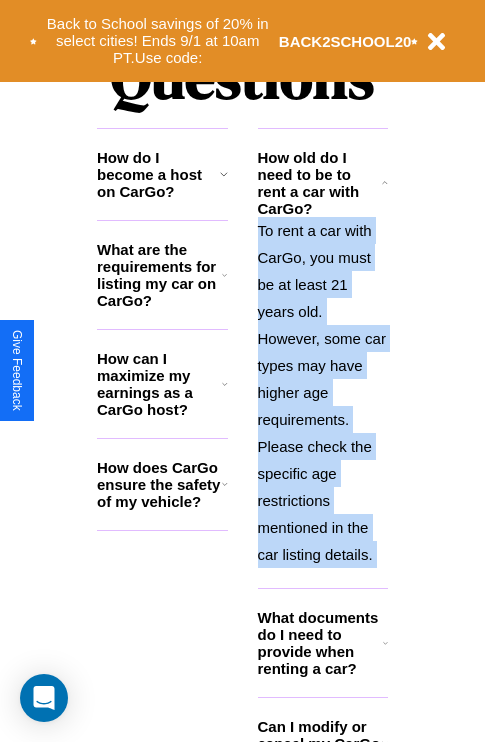 scroll, scrollTop: 2503, scrollLeft: 0, axis: vertical 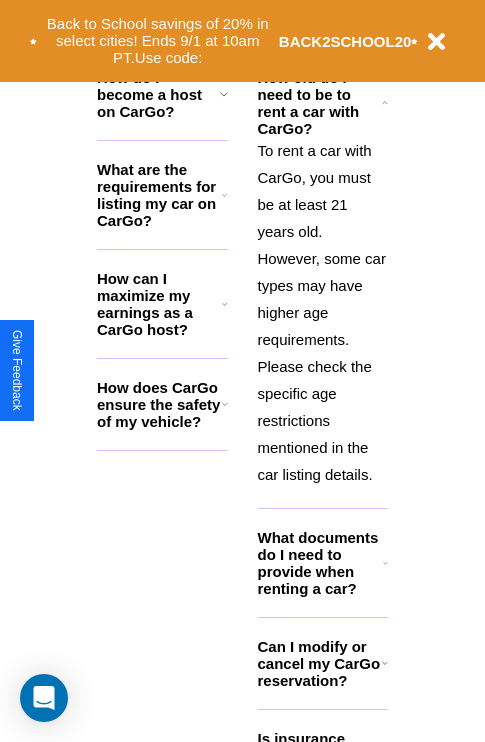 click on "Can I modify or cancel my CarGo reservation?" at bounding box center (320, 663) 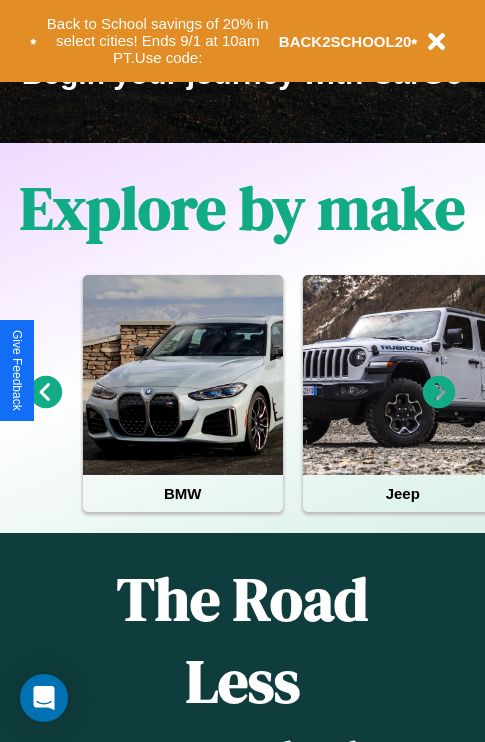 scroll, scrollTop: 308, scrollLeft: 0, axis: vertical 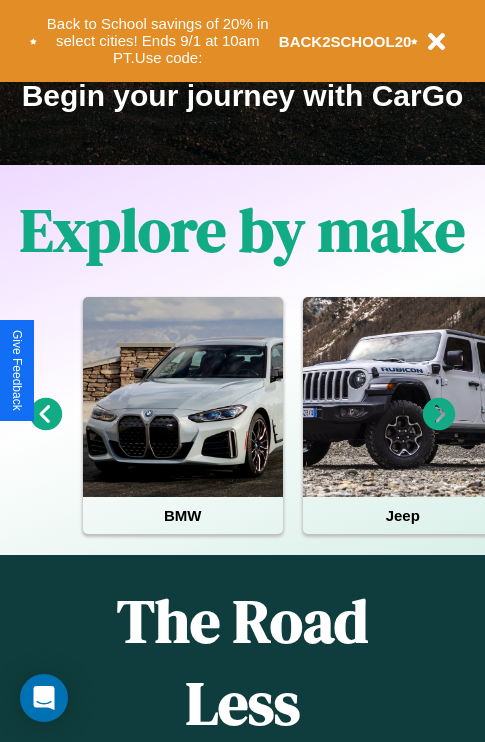 click 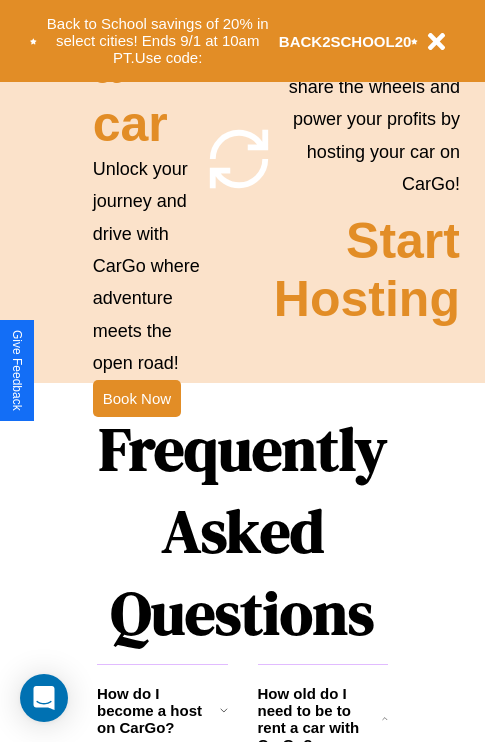 scroll, scrollTop: 1947, scrollLeft: 0, axis: vertical 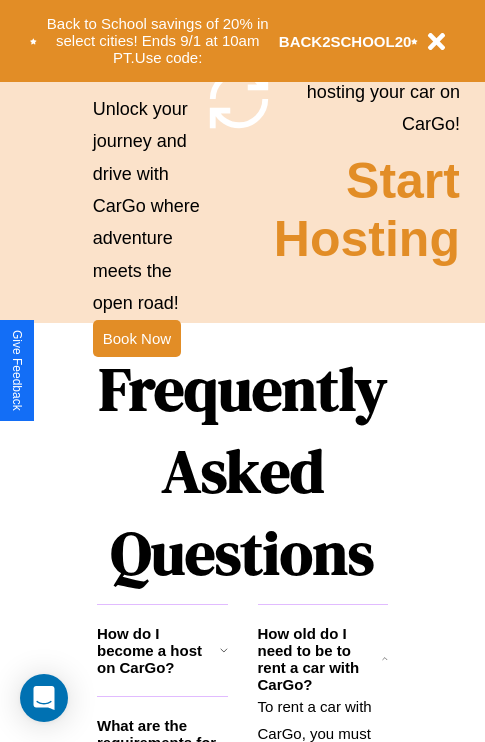 click on "Frequently Asked Questions" at bounding box center [242, 471] 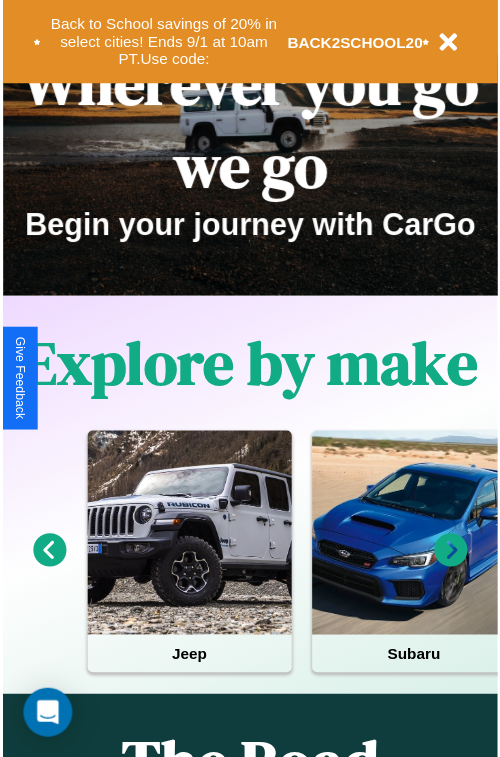 scroll, scrollTop: 0, scrollLeft: 0, axis: both 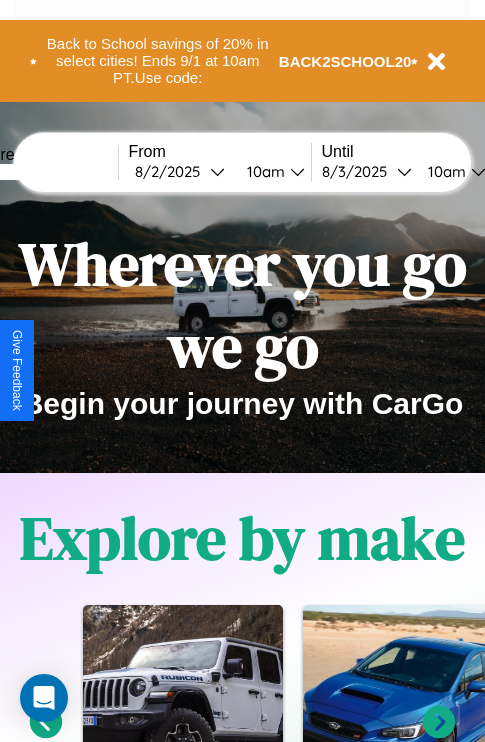click at bounding box center [43, 172] 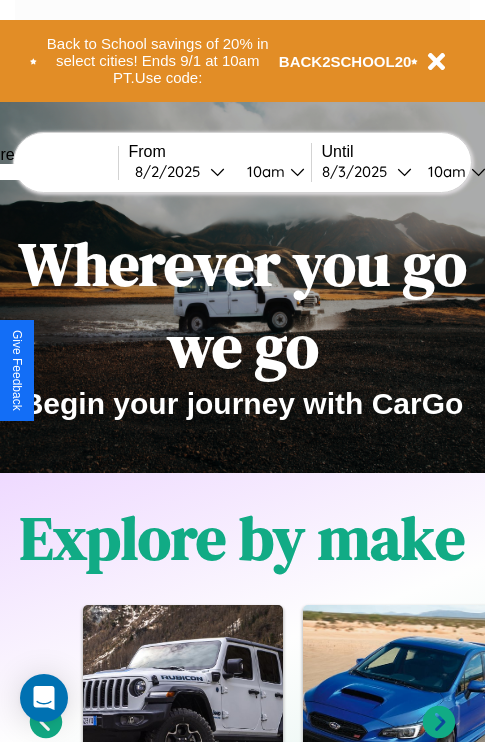 type on "****" 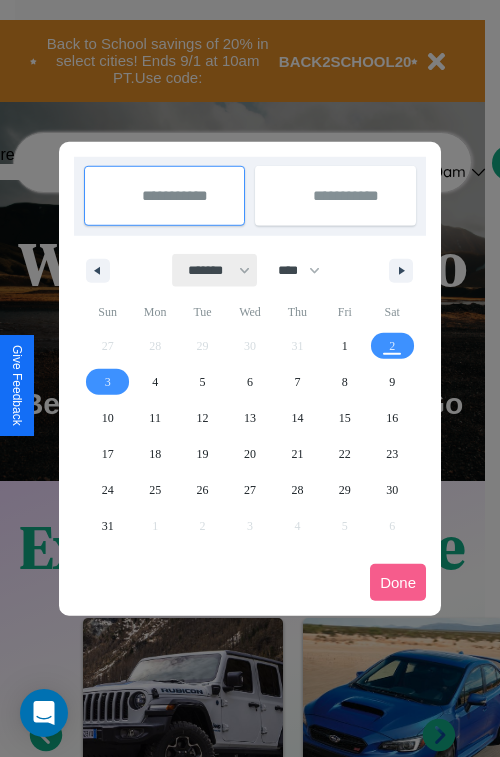 click on "******* ******** ***** ***** *** **** **** ****** ********* ******* ******** ********" at bounding box center (215, 270) 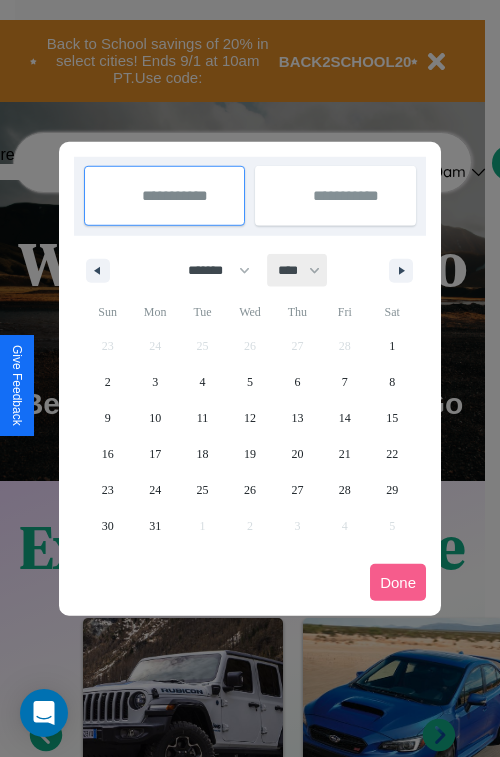 click on "**** **** **** **** **** **** **** **** **** **** **** **** **** **** **** **** **** **** **** **** **** **** **** **** **** **** **** **** **** **** **** **** **** **** **** **** **** **** **** **** **** **** **** **** **** **** **** **** **** **** **** **** **** **** **** **** **** **** **** **** **** **** **** **** **** **** **** **** **** **** **** **** **** **** **** **** **** **** **** **** **** **** **** **** **** **** **** **** **** **** **** **** **** **** **** **** **** **** **** **** **** **** **** **** **** **** **** **** **** **** **** **** **** **** **** **** **** **** **** **** ****" at bounding box center [298, 270] 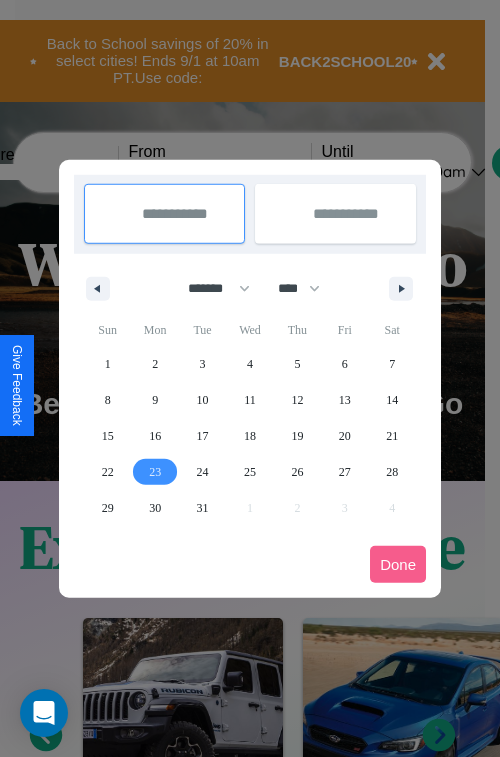click on "23" at bounding box center (155, 472) 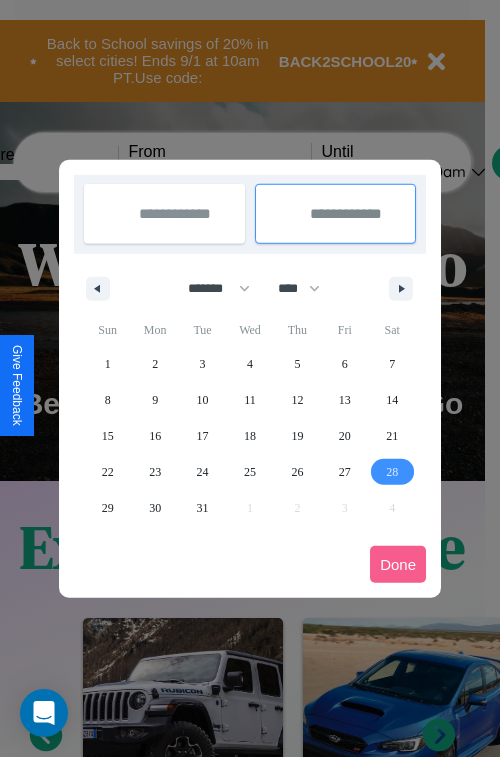 click on "28" at bounding box center [392, 472] 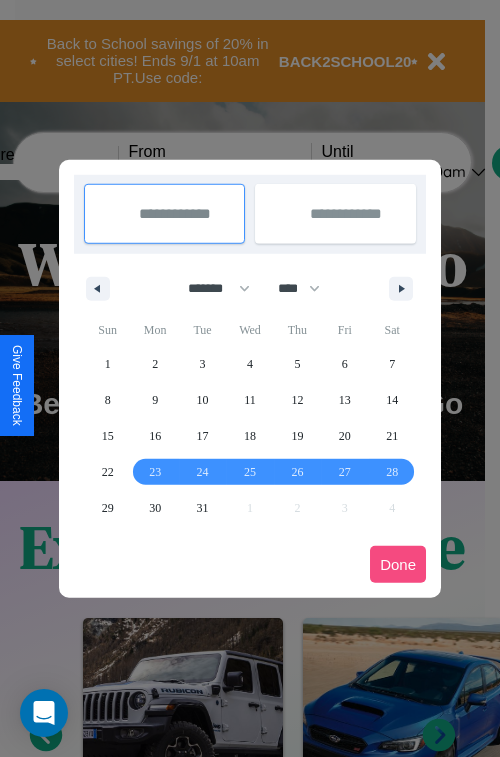 click on "Done" at bounding box center [398, 564] 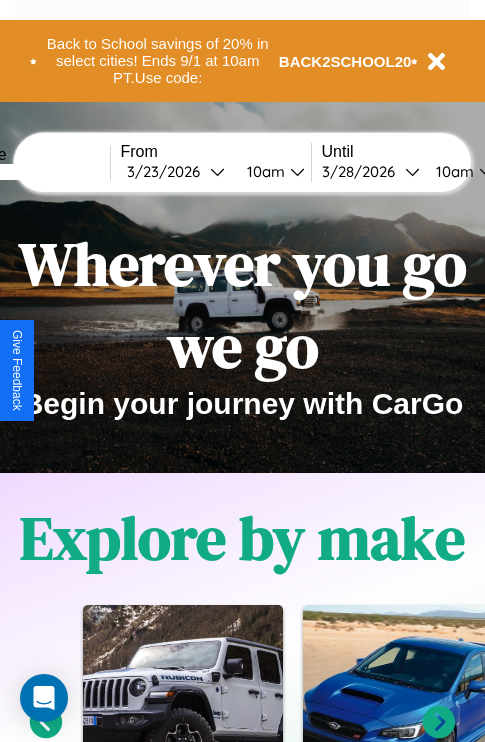 click on "10am" at bounding box center (263, 171) 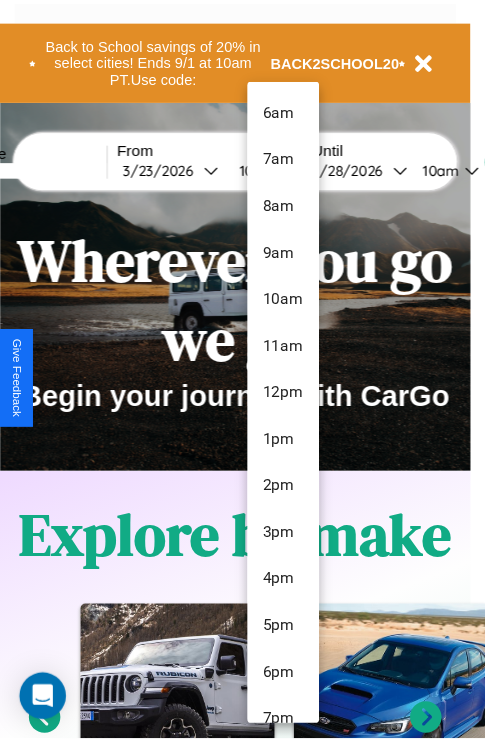 scroll, scrollTop: 67, scrollLeft: 0, axis: vertical 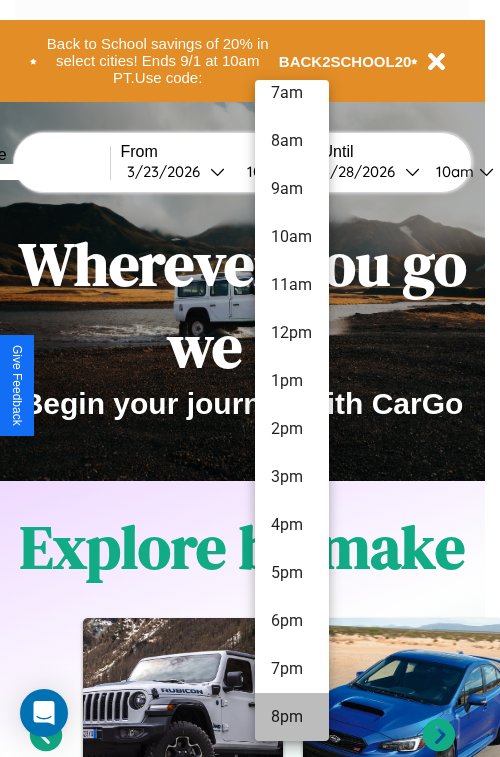 click on "8pm" at bounding box center (292, 717) 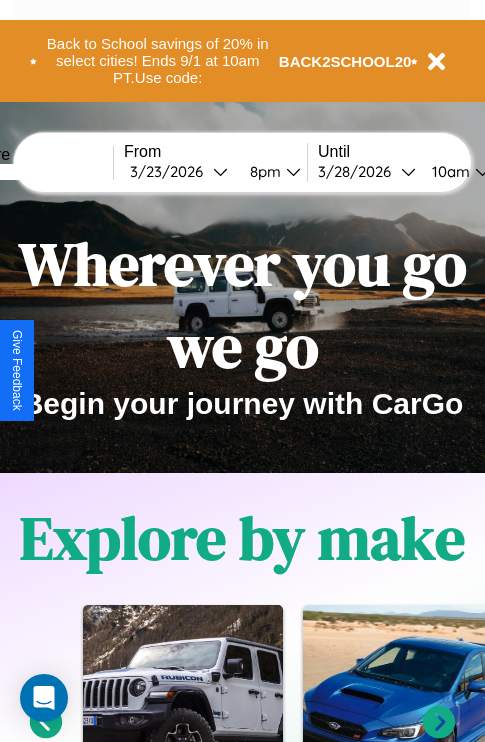 click on "10am" at bounding box center [448, 171] 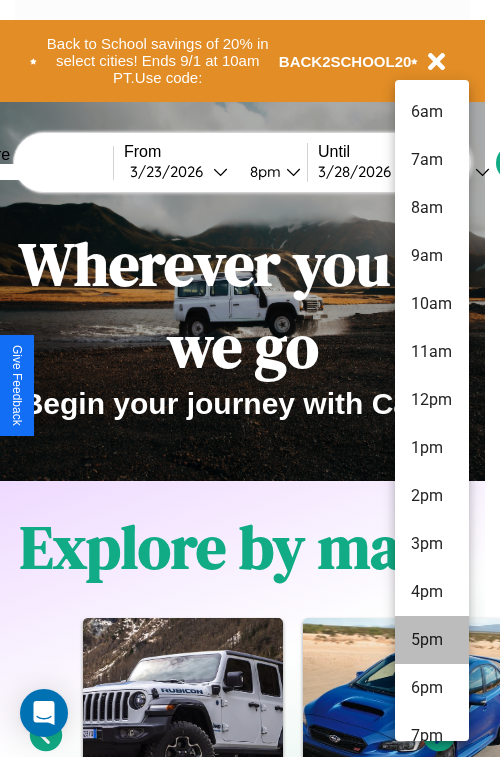 click on "5pm" at bounding box center (432, 640) 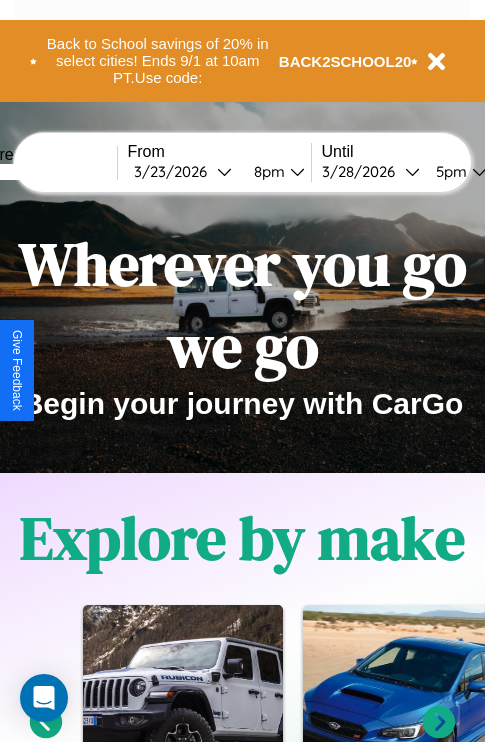 scroll, scrollTop: 0, scrollLeft: 70, axis: horizontal 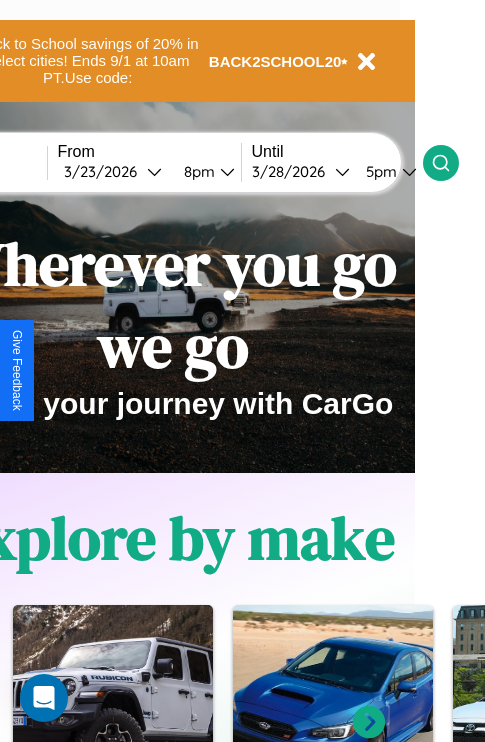 click 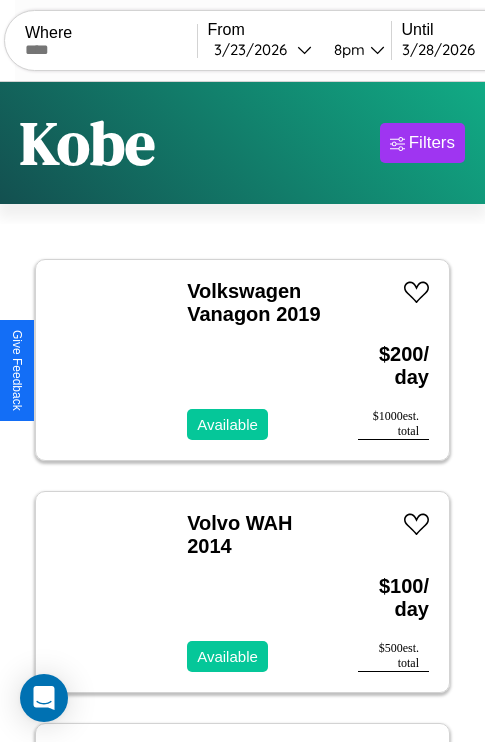 scroll, scrollTop: 89, scrollLeft: 0, axis: vertical 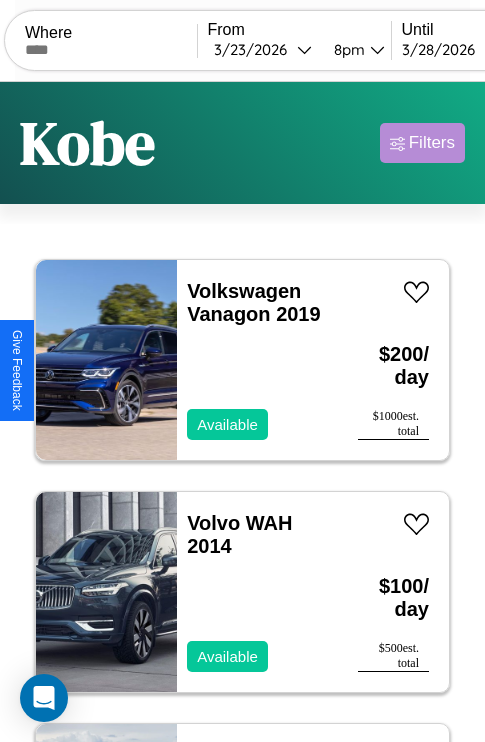 click on "Filters" at bounding box center [432, 143] 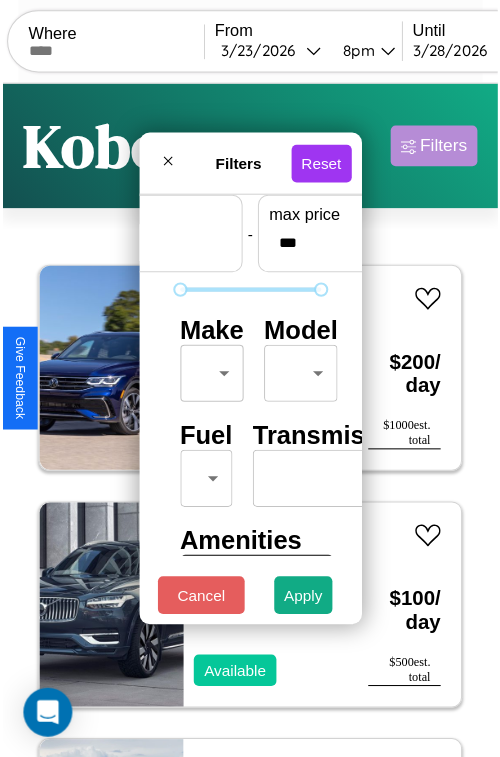 scroll, scrollTop: 59, scrollLeft: 0, axis: vertical 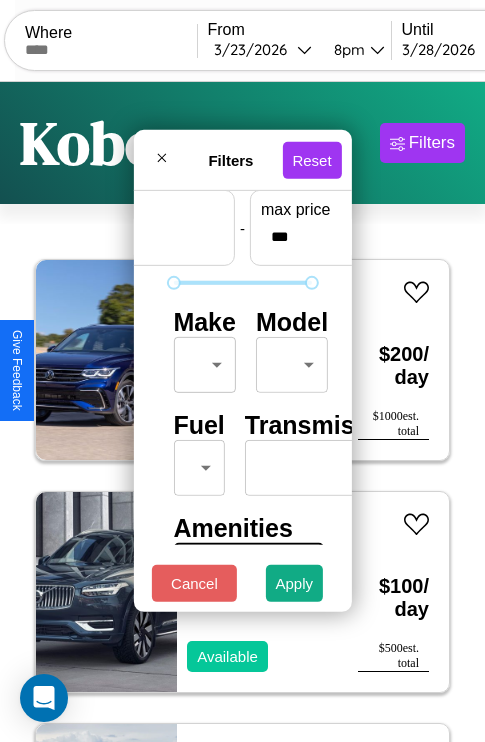 click on "CarGo Where From [MONTH] / [DAY] / [YEAR] [HOUR]pm Until [MONTH] / [DAY] / [YEAR] [HOUR]pm Become a Host Login Sign Up [CITY] Filters 23  cars in this area These cars can be picked up in this city. Volkswagen   Vanagon   2019 Available $ 200  / day $ 1000  est. total Volvo   [STATE_CODE]   2014 Available $ 100  / day $ 500  est. total Tesla   Cybertruck   2019 Available $ 40  / day $ 200  est. total BMW   335i   2014 Available $ 50  / day $ 250  est. total Lexus   HS   2019 Unavailable $ 40  / day $ 200  est. total Tesla   Model 3   2024 Available $ 40  / day $ 200  est. total Mazda   Millenia   2017 Available $ 90  / day $ 450  est. total Jaguar   XJ6   2020 Available $ 200  / day $ 1000  est. total GMC   [STATE_CODE]   2017 Available $ 70  / day $ 350  est. total Lincoln   MKX   2020 Available $ 70  / day $ 350  est. total Acura   TSX   2014 Available $ 40  / day $ 200  est. total Mazda   CX-9   2017 Available $ 150  / day $ 750  est. total GMC   C7   2022 Available $ 160  / day $ 800  est. total Volvo   960 Series   2022 Available $ 170  / day $ 850" at bounding box center [242, 412] 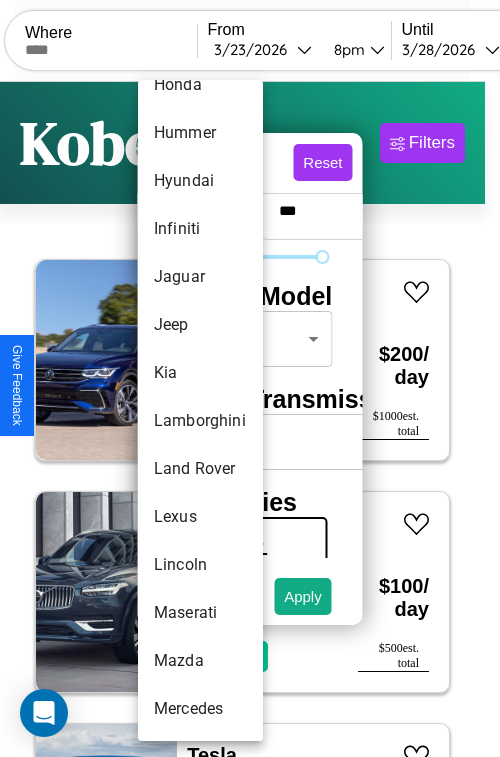 scroll, scrollTop: 806, scrollLeft: 0, axis: vertical 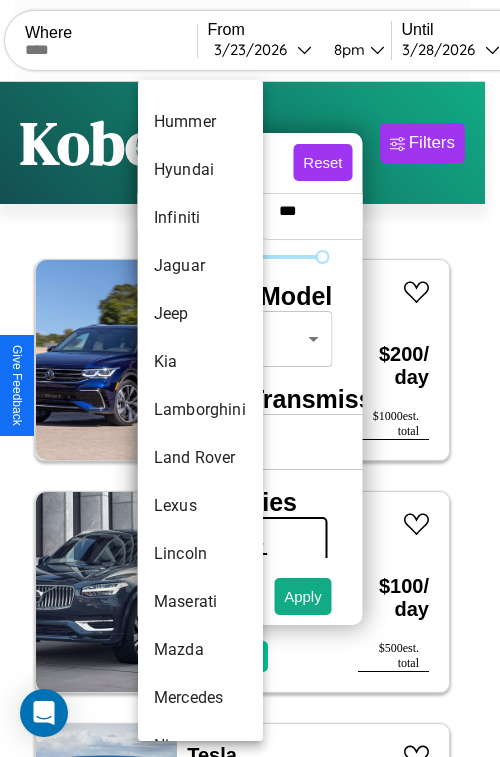 click on "Lamborghini" at bounding box center [200, 410] 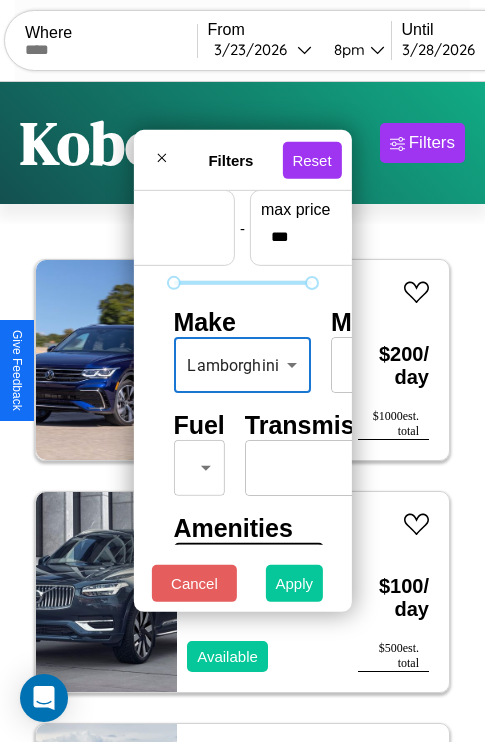 click on "Apply" at bounding box center [295, 583] 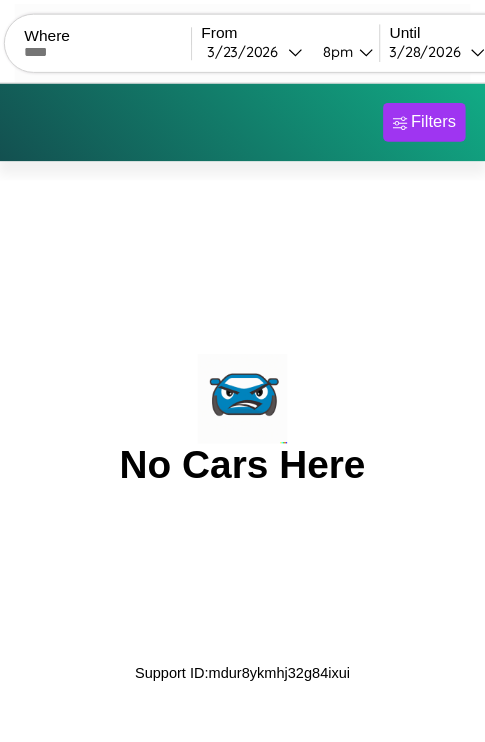 scroll, scrollTop: 0, scrollLeft: 0, axis: both 